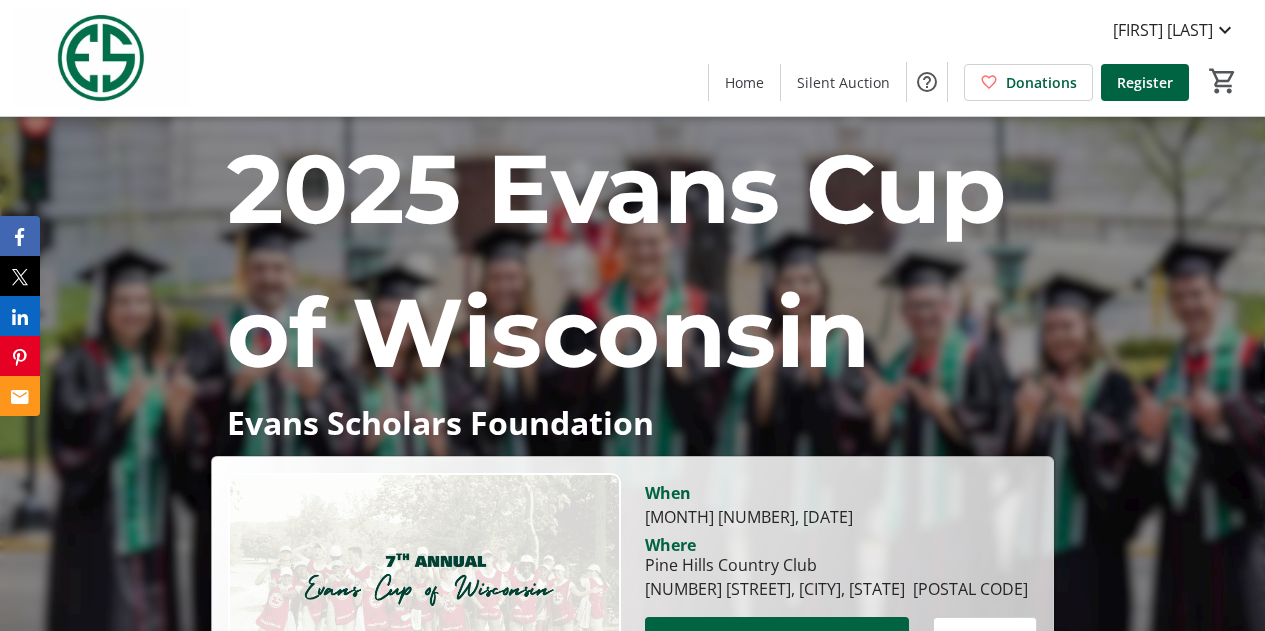 scroll, scrollTop: 0, scrollLeft: 0, axis: both 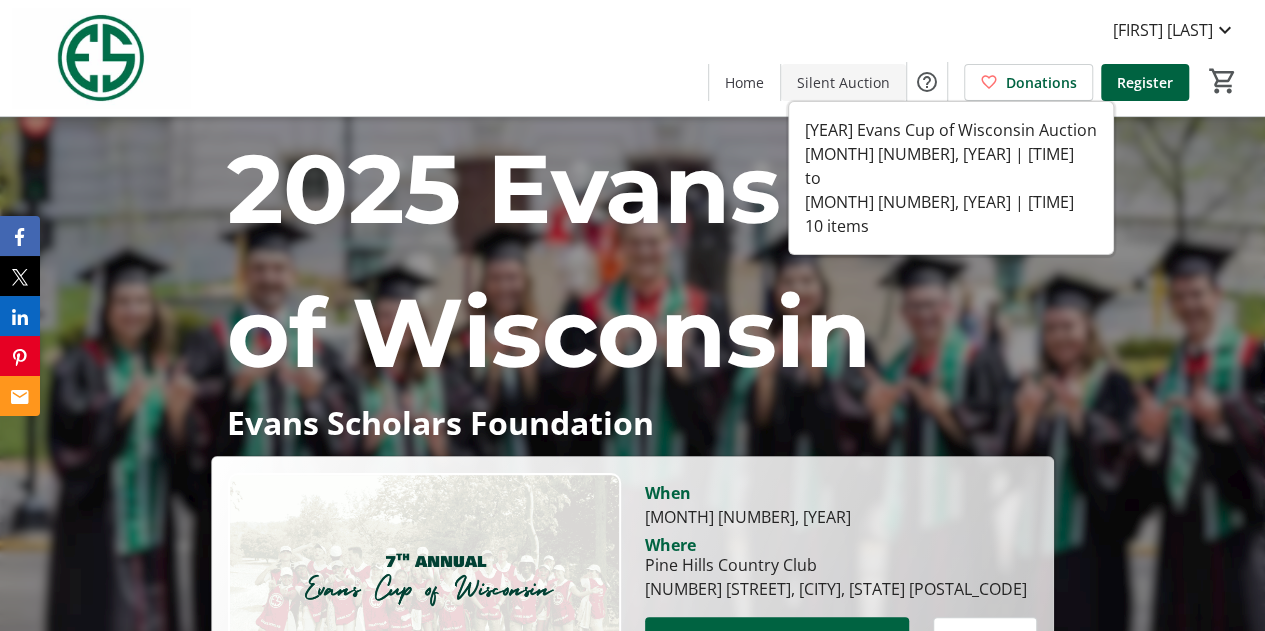 click on "Silent Auction" 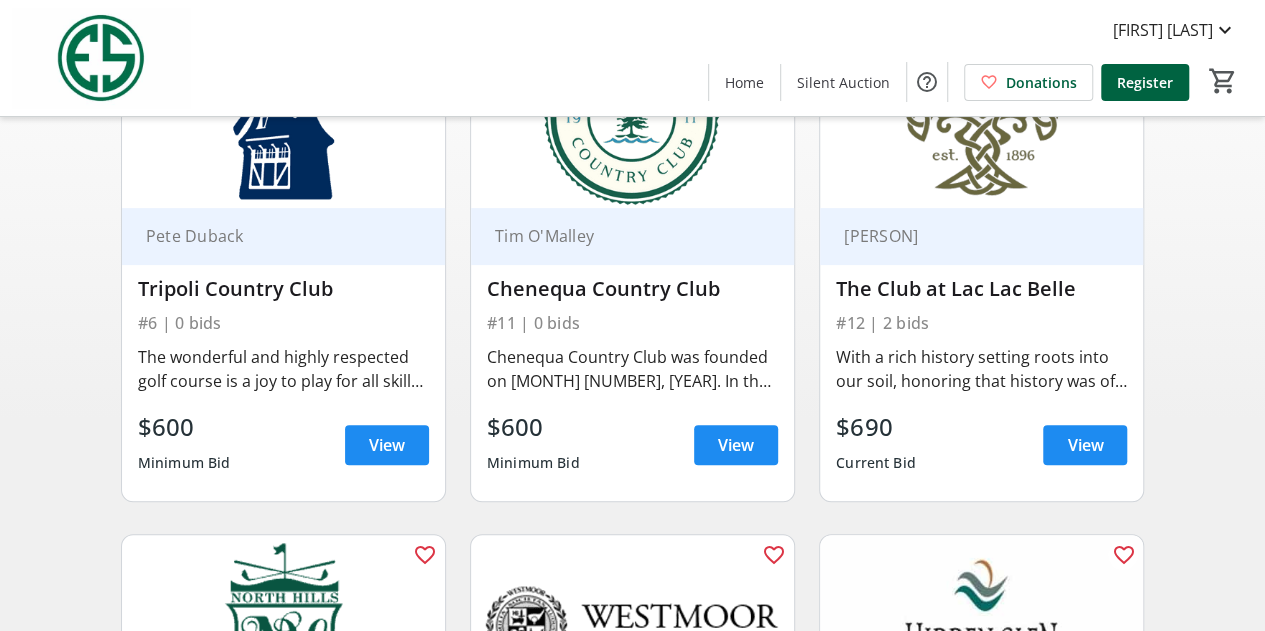 scroll, scrollTop: 0, scrollLeft: 0, axis: both 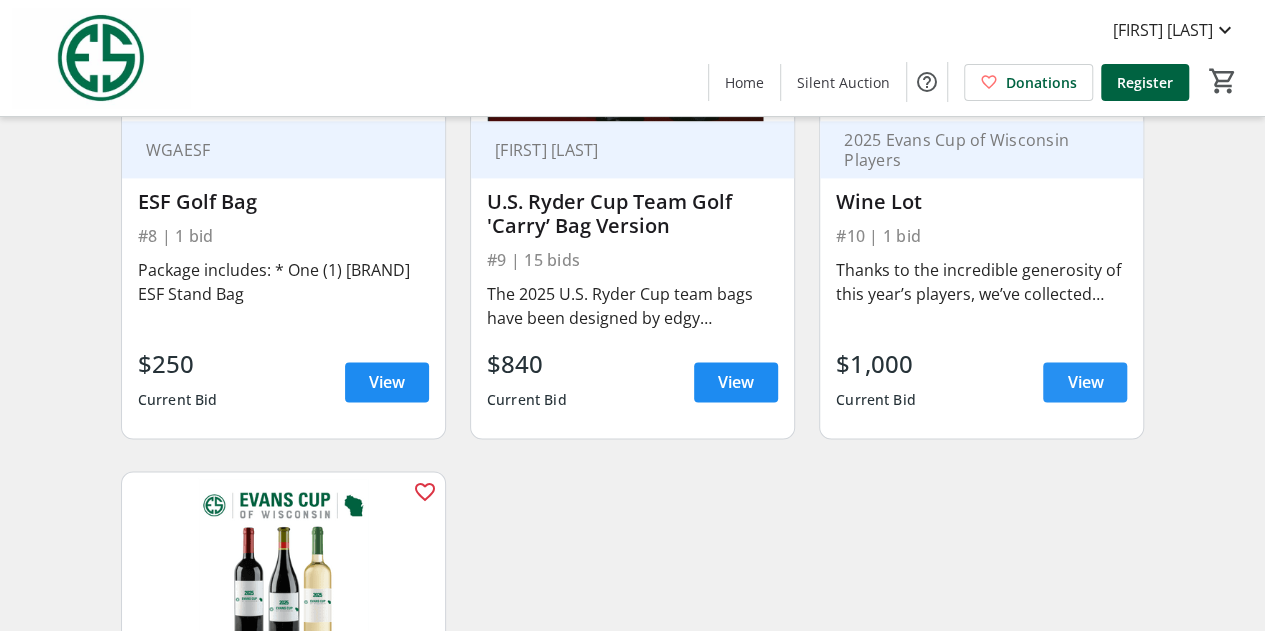click at bounding box center (1085, 382) 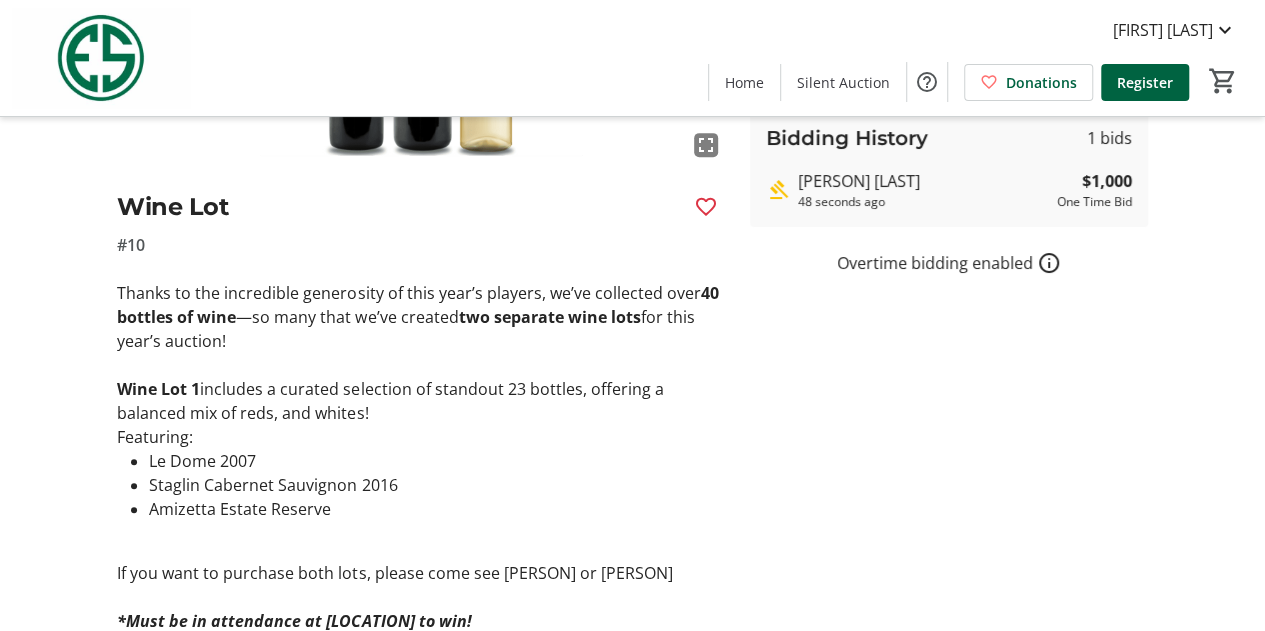 scroll, scrollTop: 178, scrollLeft: 0, axis: vertical 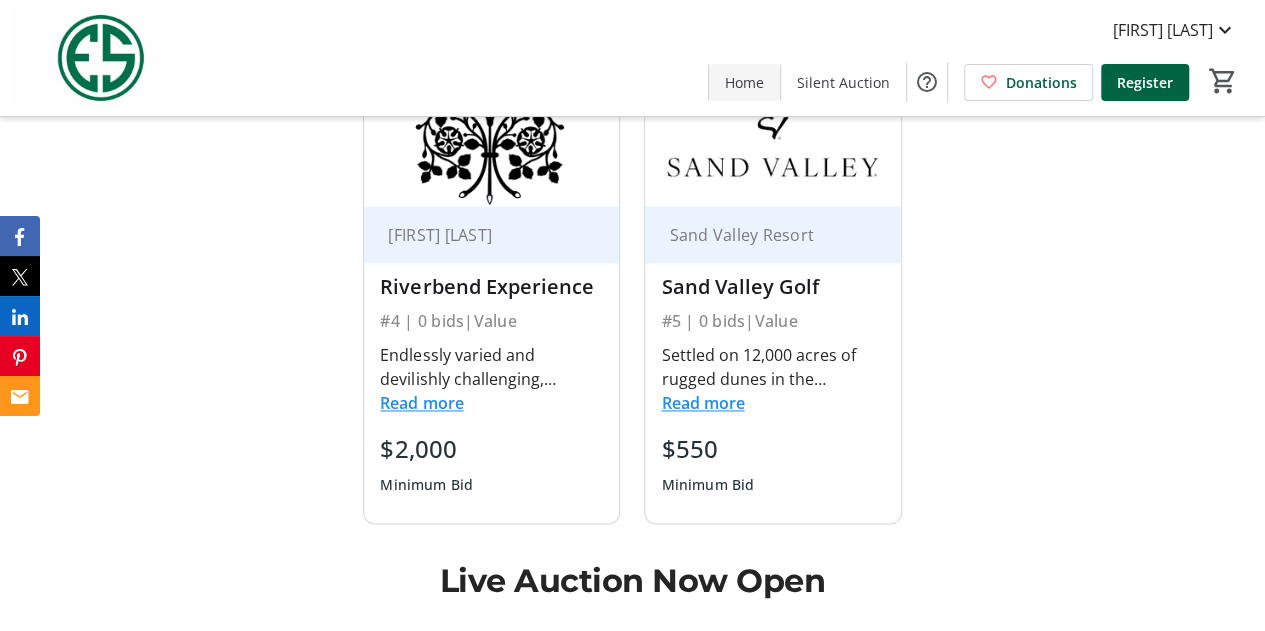 click on "Home" 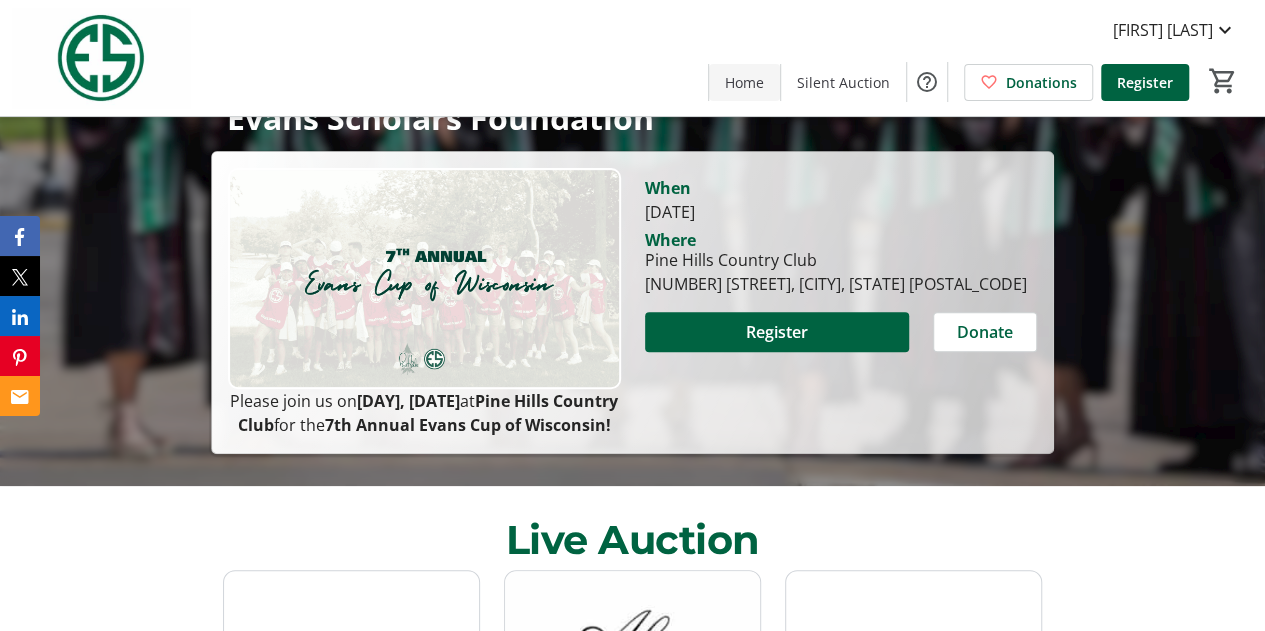 scroll, scrollTop: 0, scrollLeft: 0, axis: both 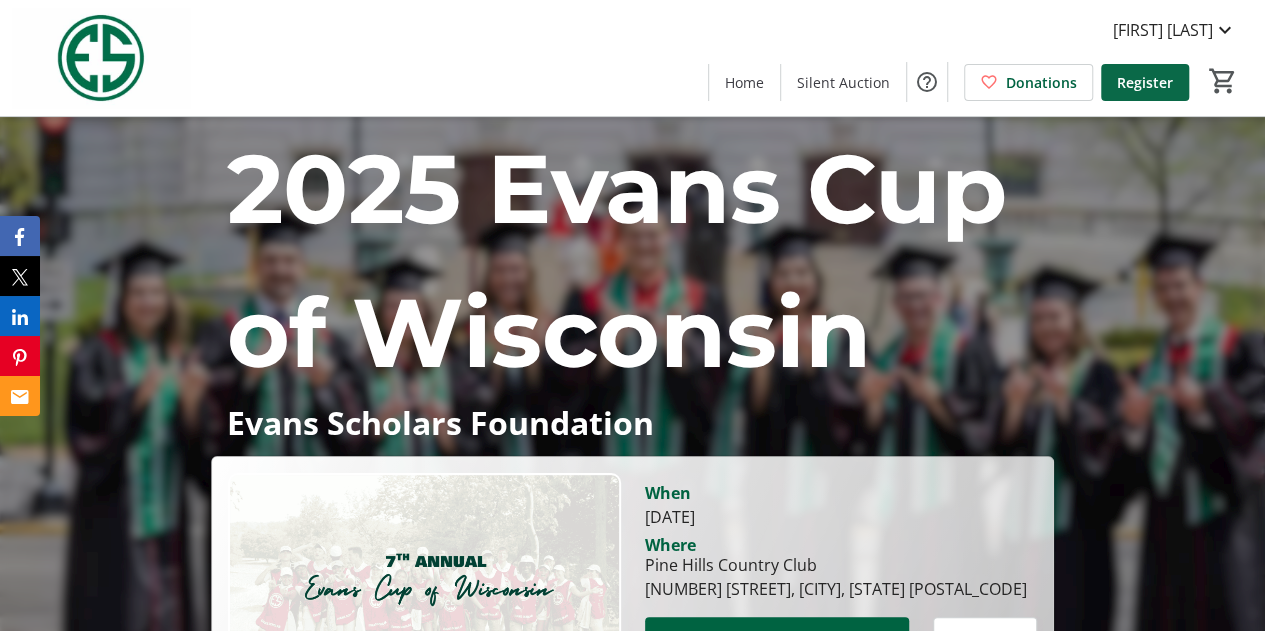 click 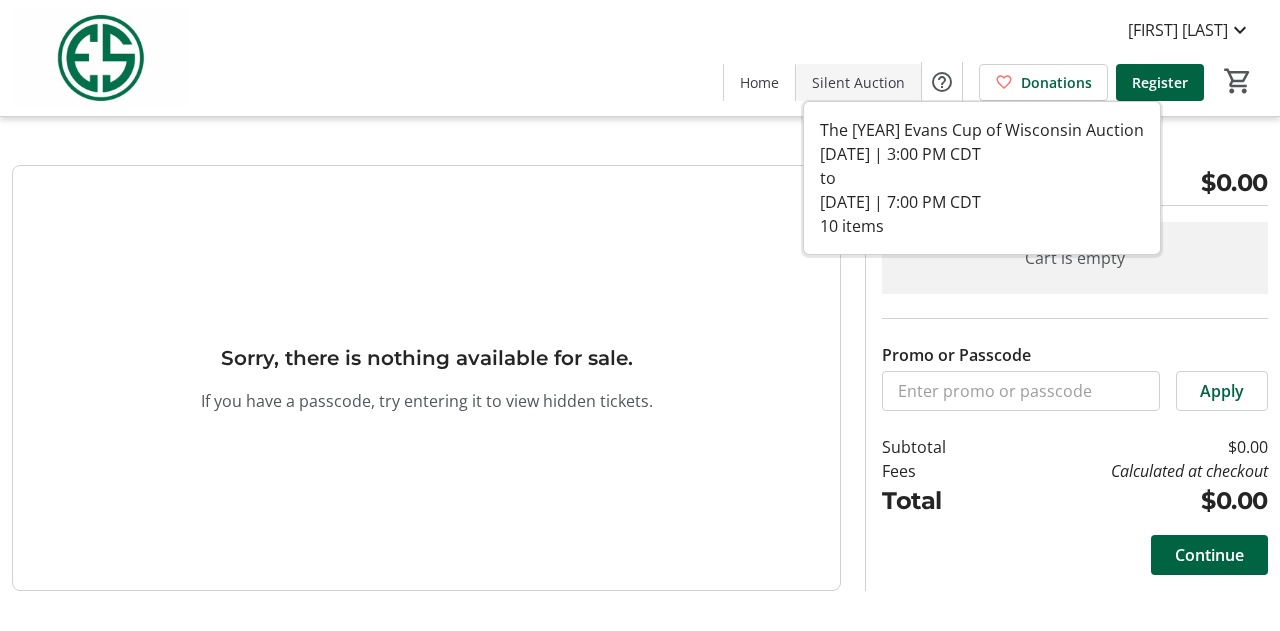 click on "Silent Auction" 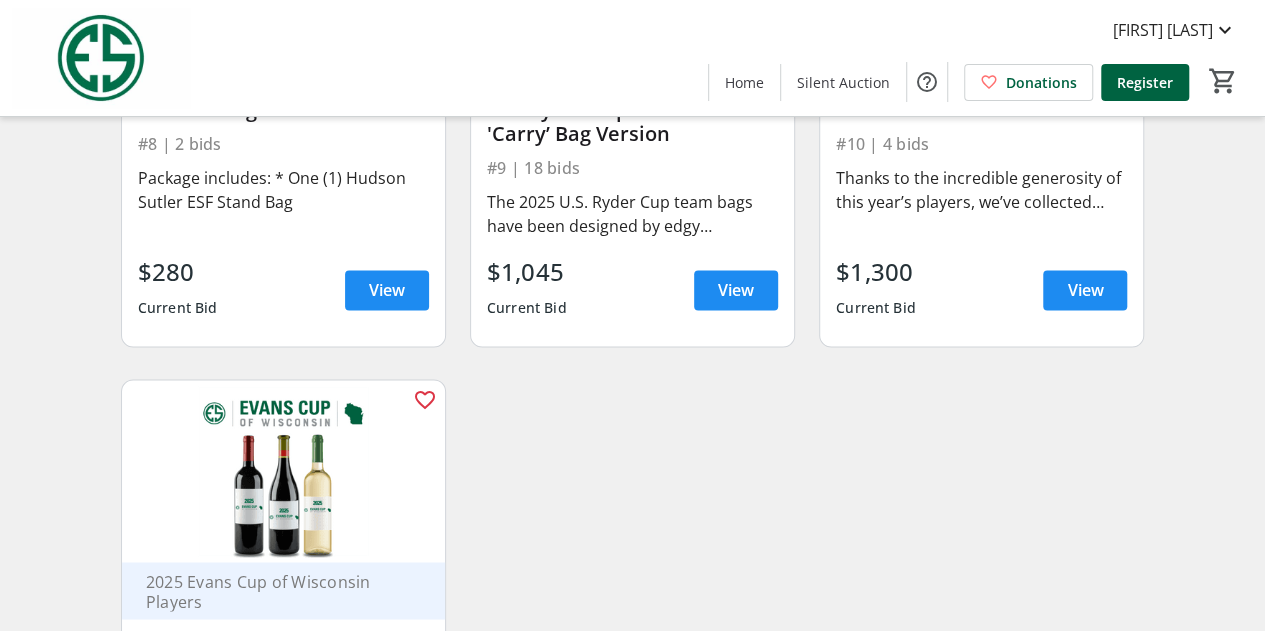 scroll, scrollTop: 1410, scrollLeft: 0, axis: vertical 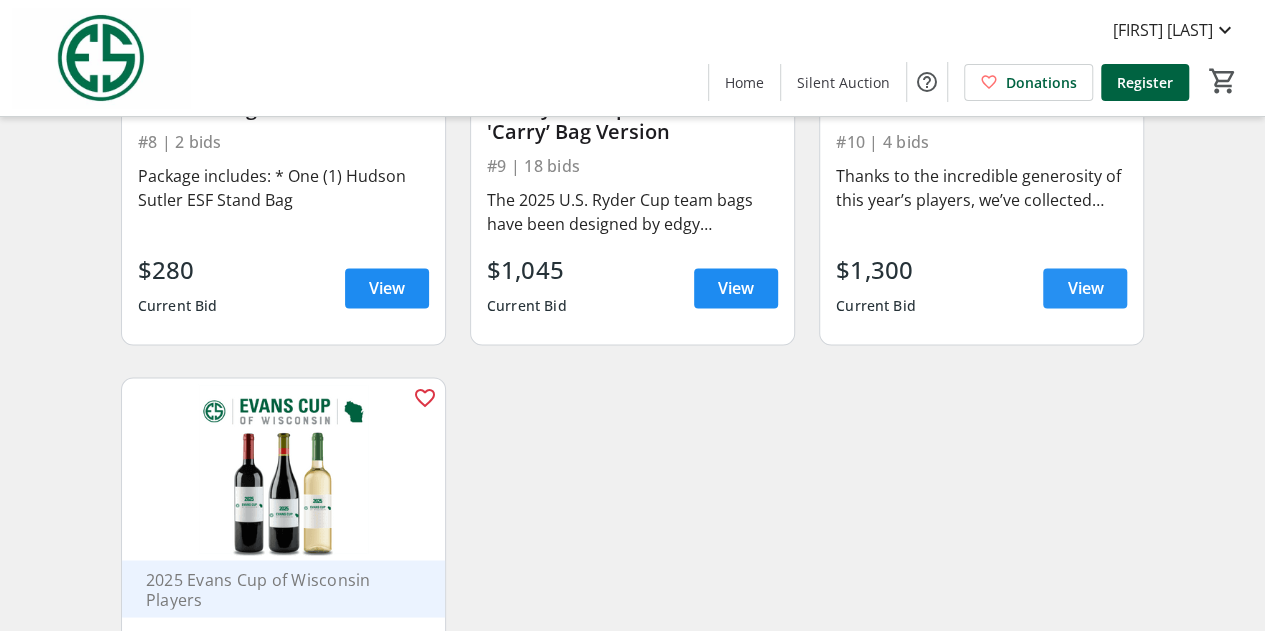 click on "View" at bounding box center [1085, 288] 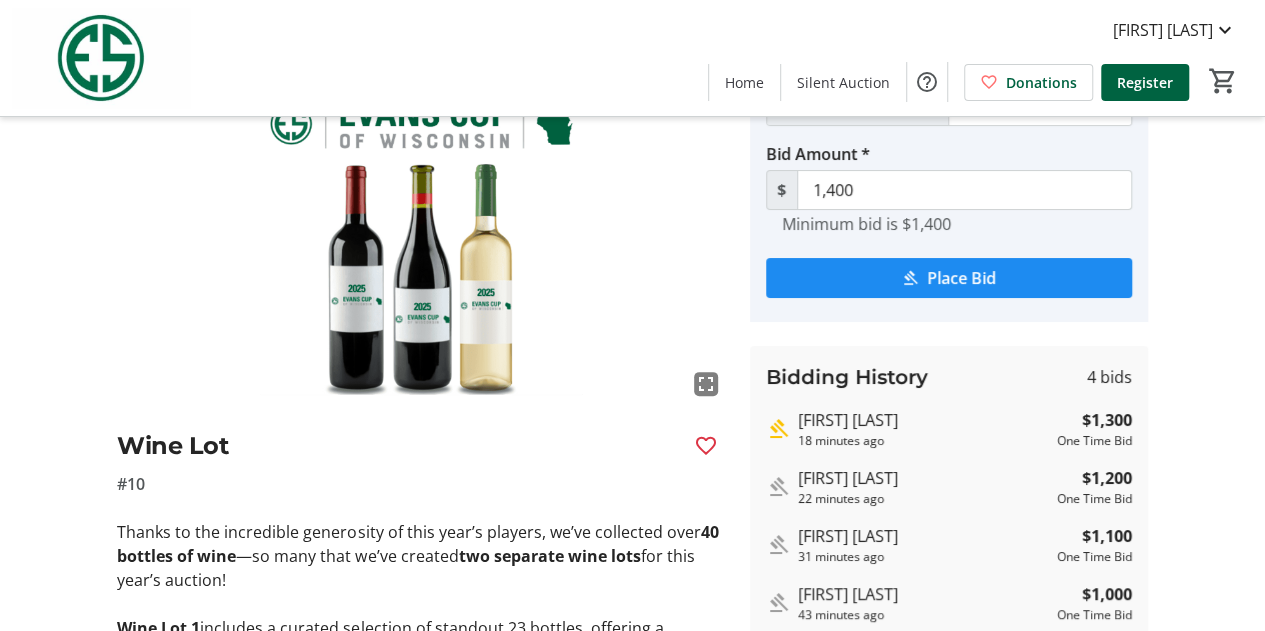 scroll, scrollTop: 126, scrollLeft: 0, axis: vertical 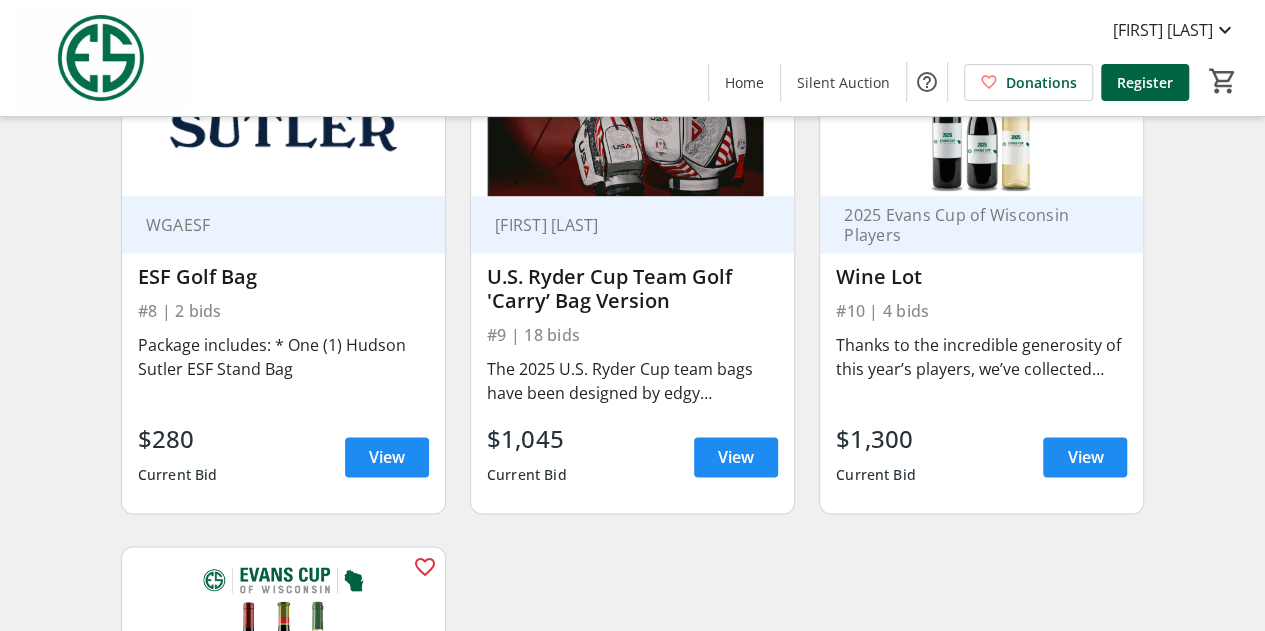 click on "$1,045  Current Bid  View" at bounding box center (632, 457) 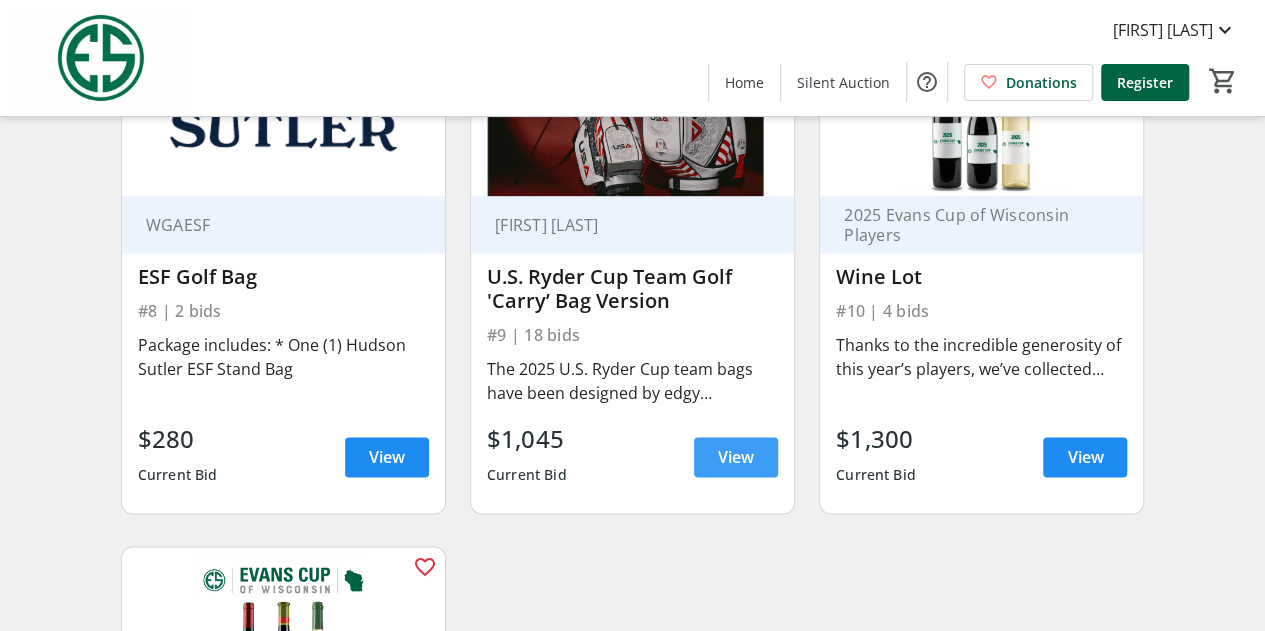 click on "View" at bounding box center [736, 457] 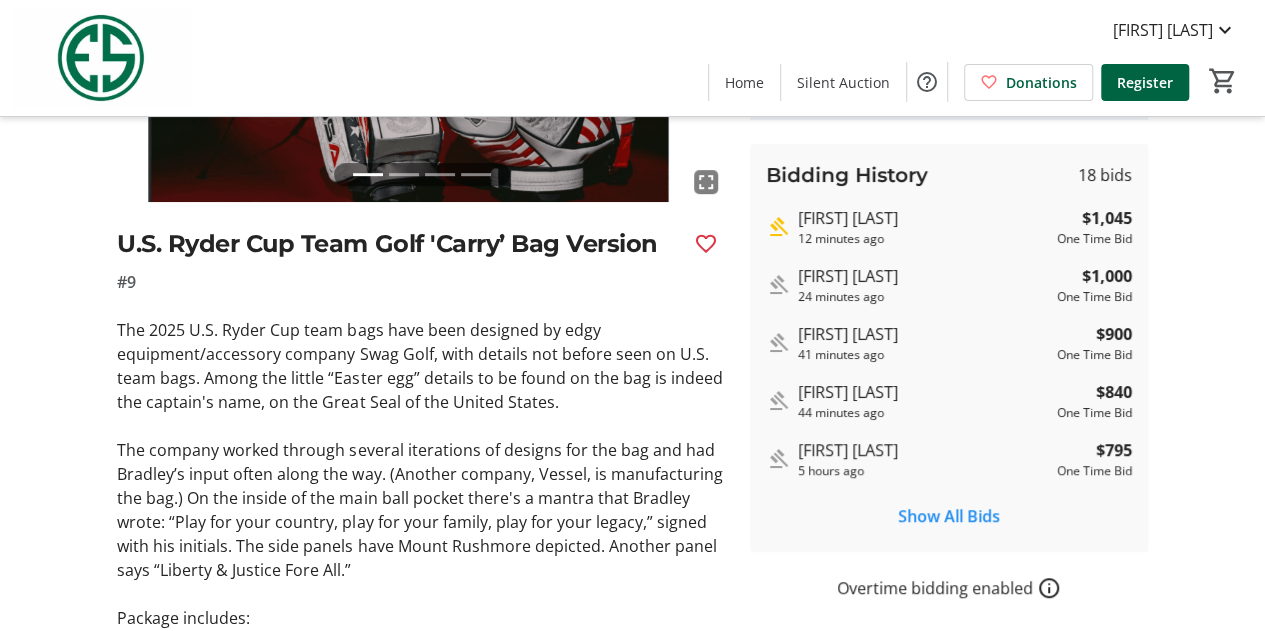 scroll, scrollTop: 328, scrollLeft: 0, axis: vertical 